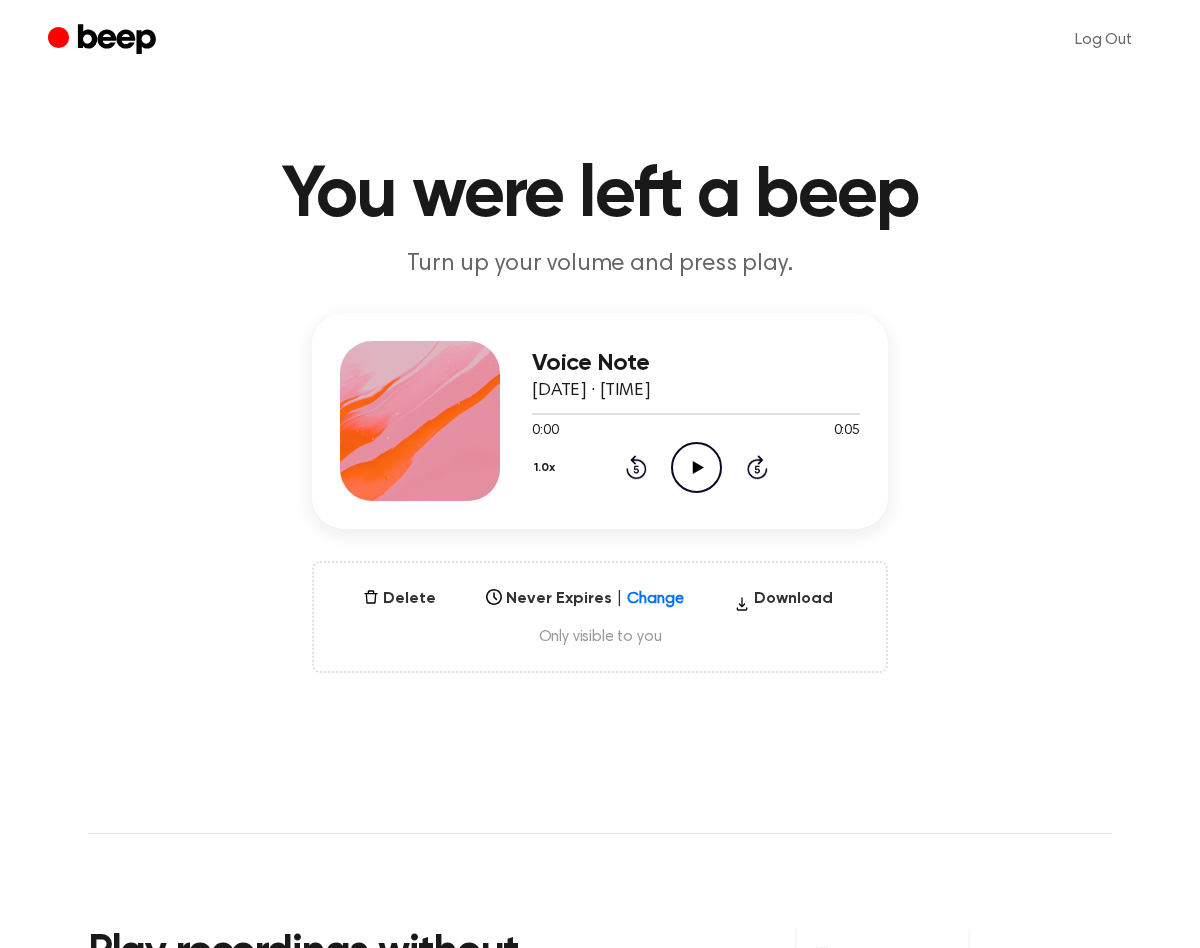scroll, scrollTop: 0, scrollLeft: 0, axis: both 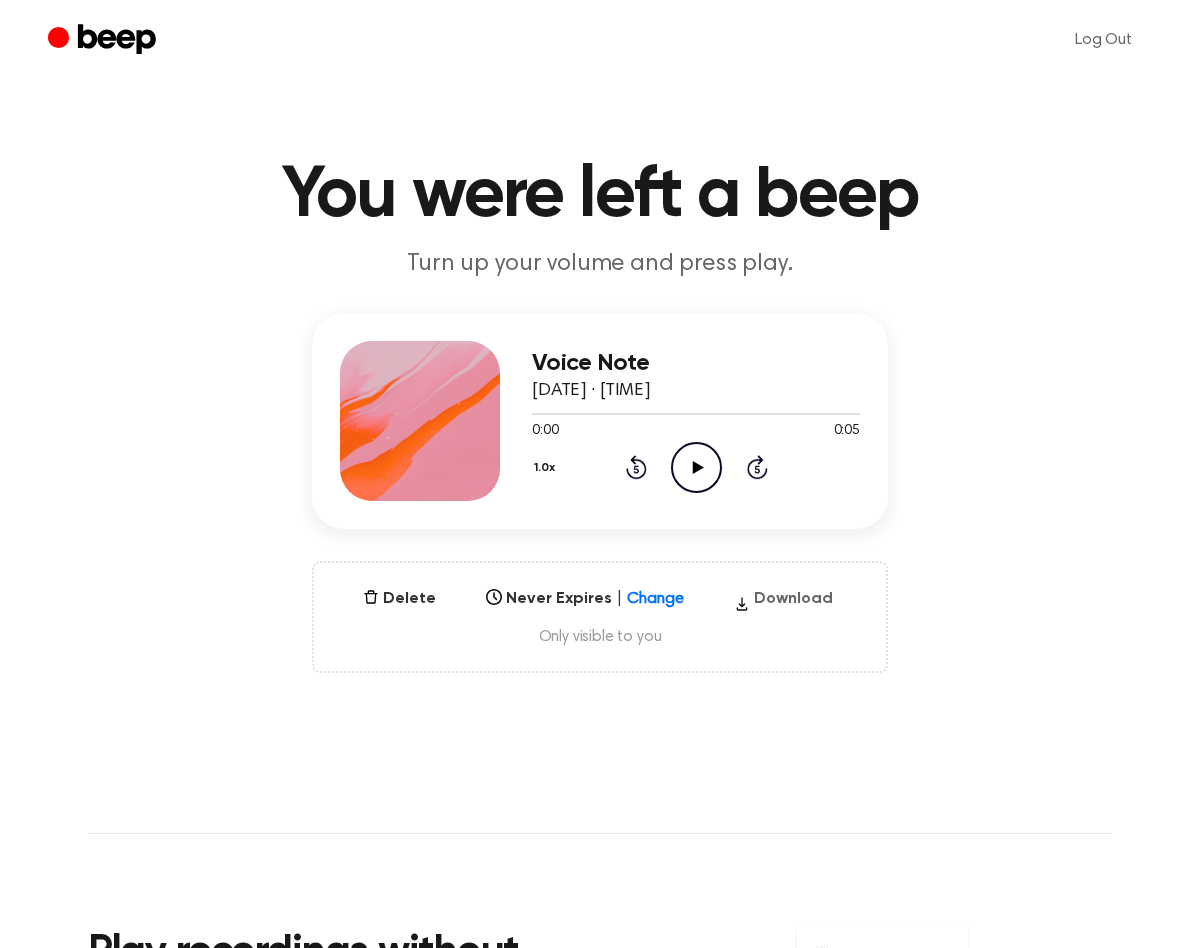 click on "Download" at bounding box center [783, 603] 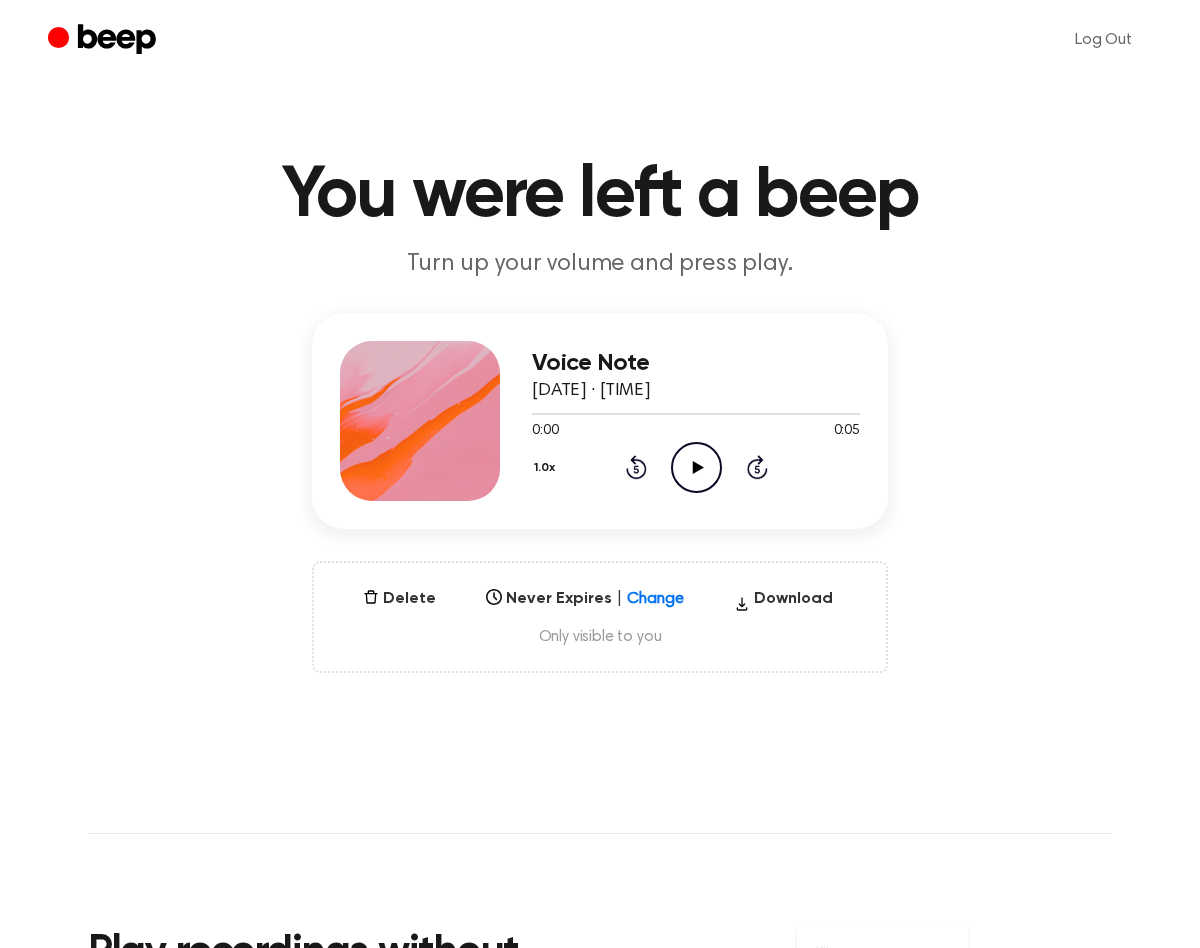 click on "Voice Note August 2, 2025 · 02:47 PM 0:00 0:05 Your browser does not support the [object Object] element. 1.0x Rewind 5 seconds Play Audio Skip 5 seconds Delete Never Expires | Change Select... Download Only visible to you" at bounding box center [600, 493] 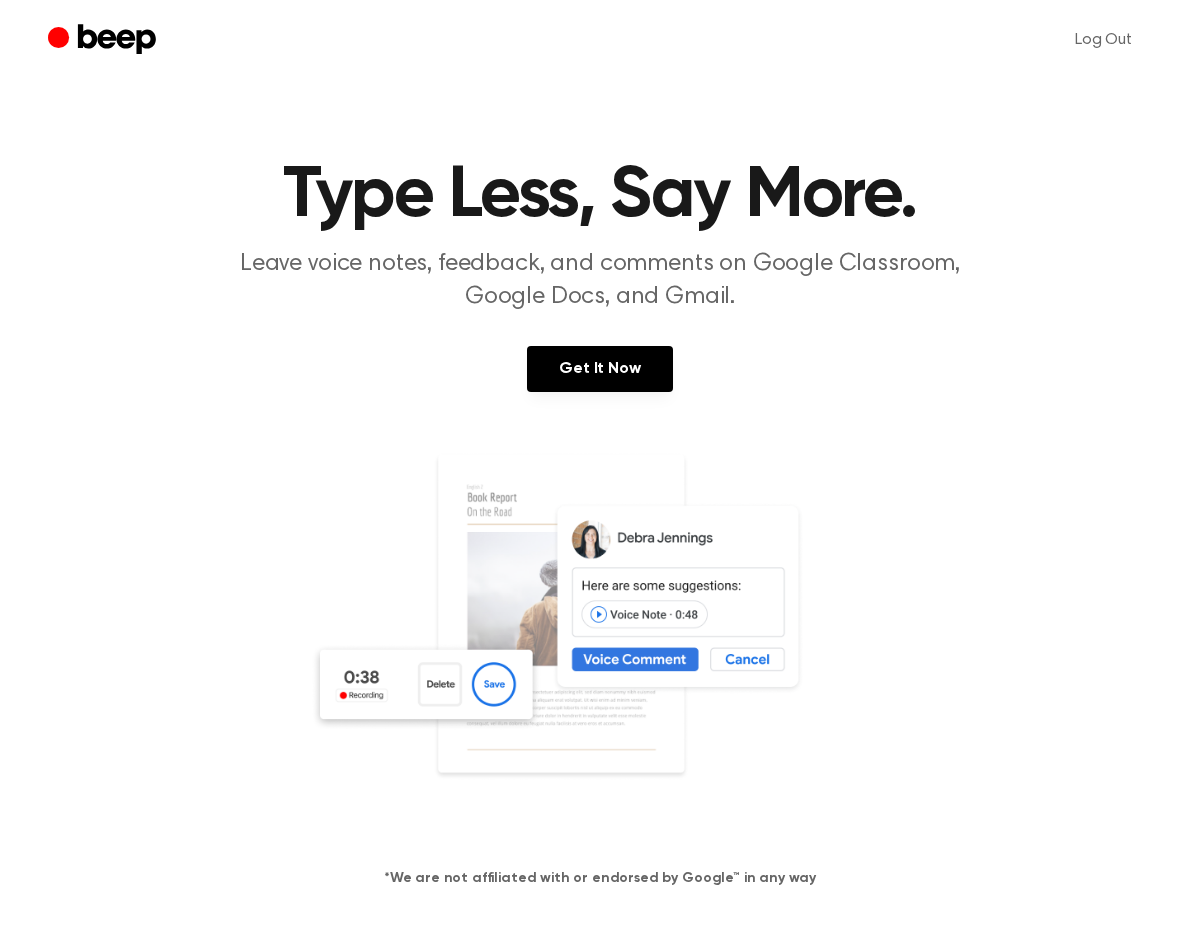 scroll, scrollTop: 0, scrollLeft: 0, axis: both 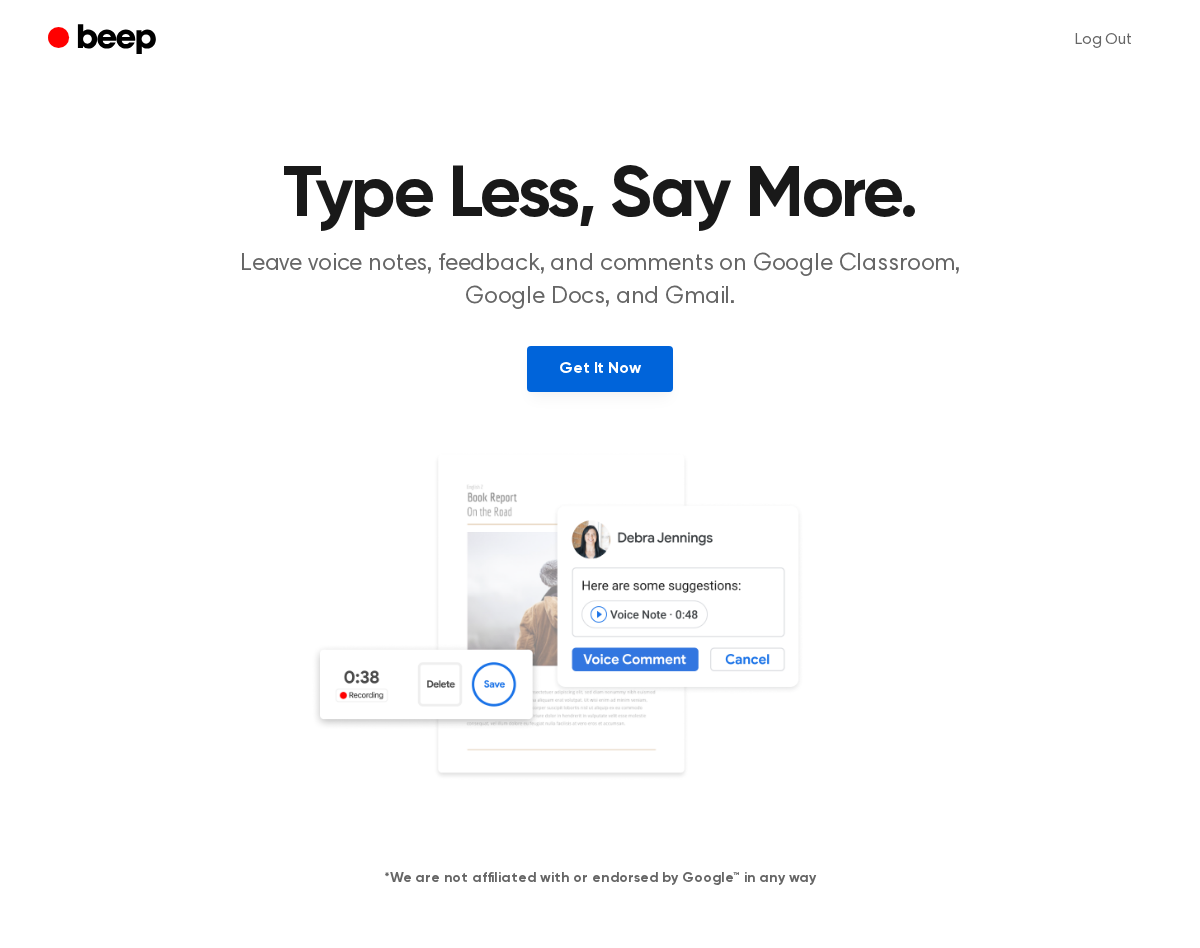 click on "Get It Now" at bounding box center [599, 369] 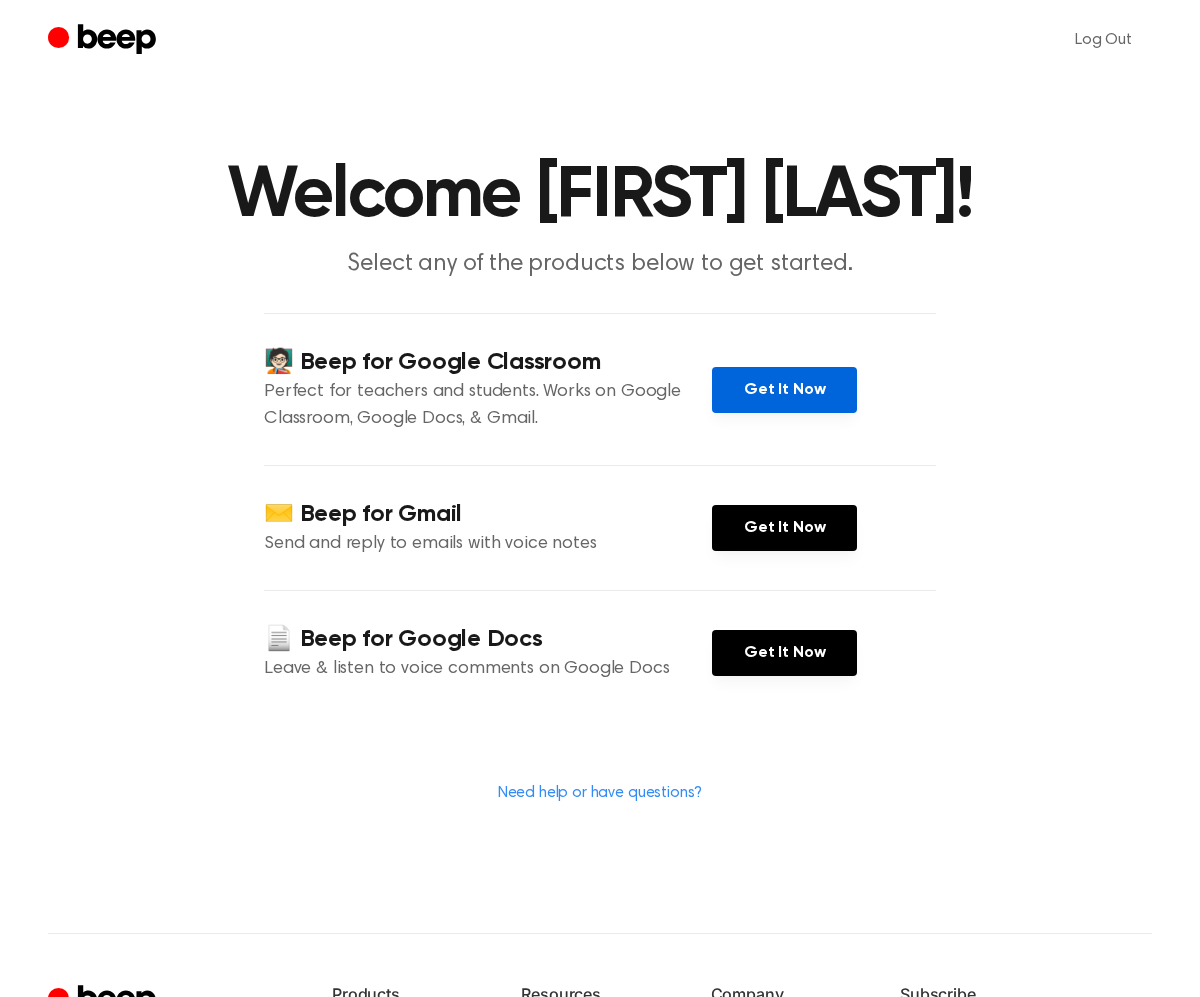 click on "Get It Now" at bounding box center [784, 390] 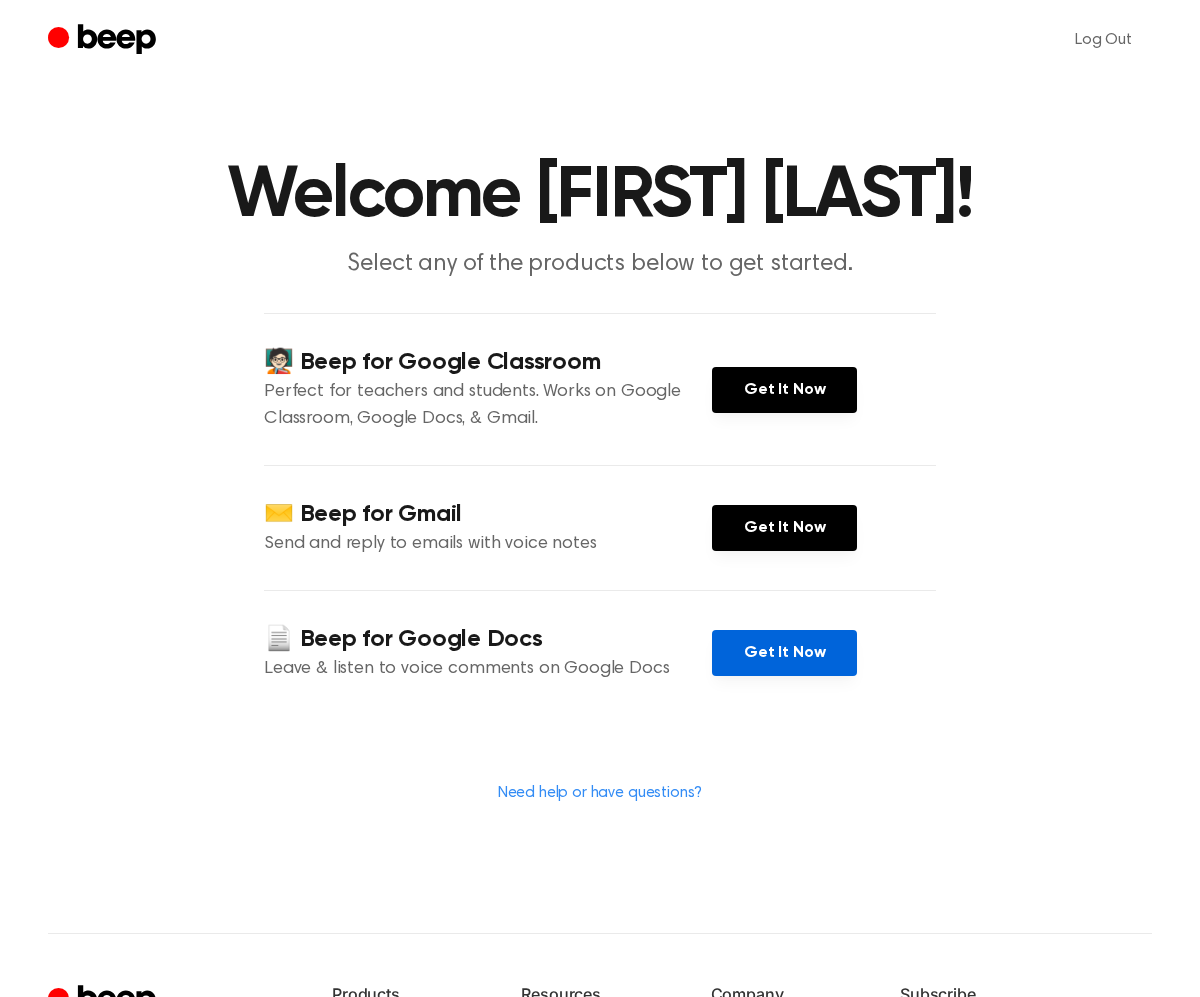 click on "Get It Now" at bounding box center (784, 653) 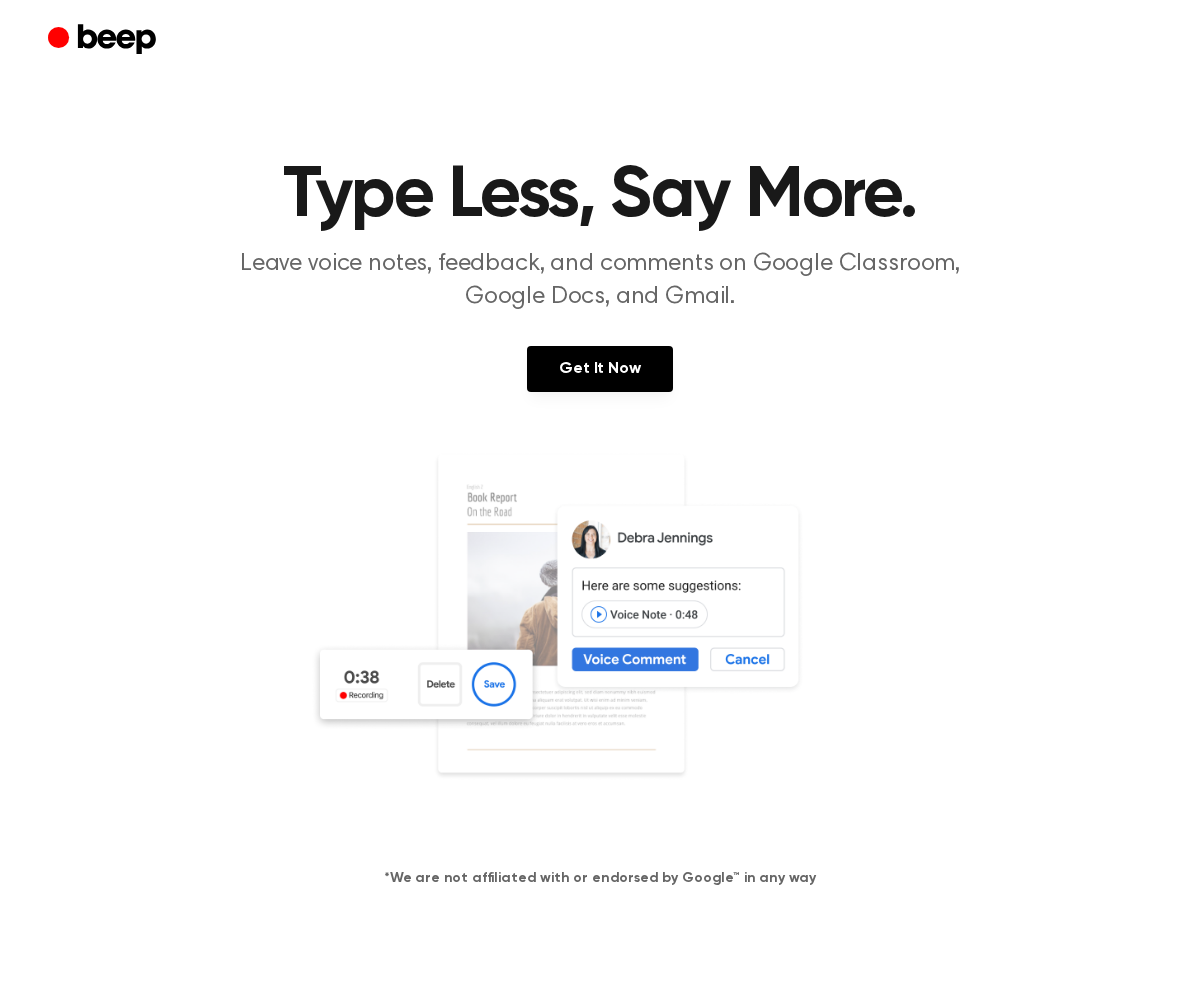 scroll, scrollTop: 0, scrollLeft: 0, axis: both 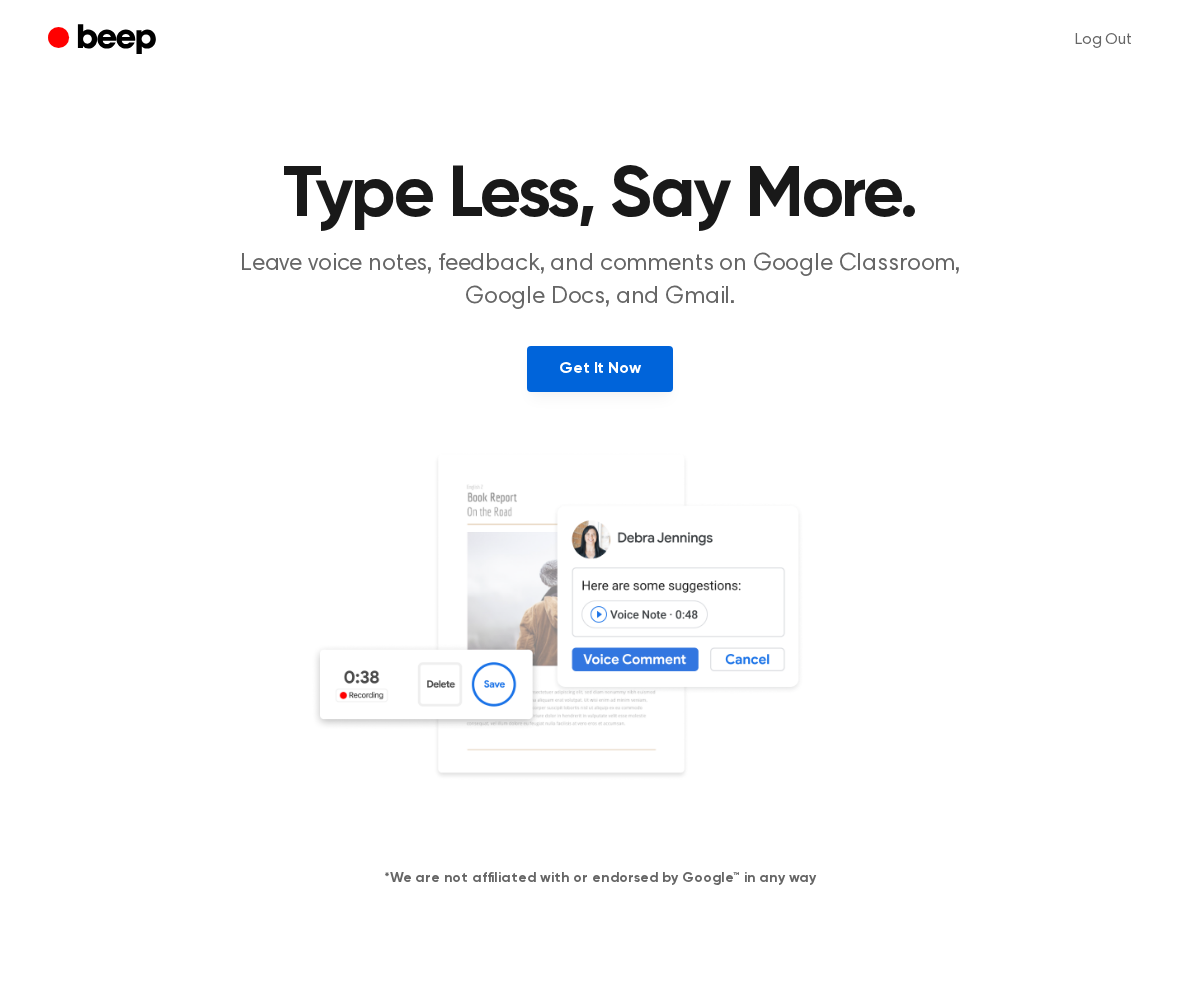 click on "Get It Now" at bounding box center (599, 369) 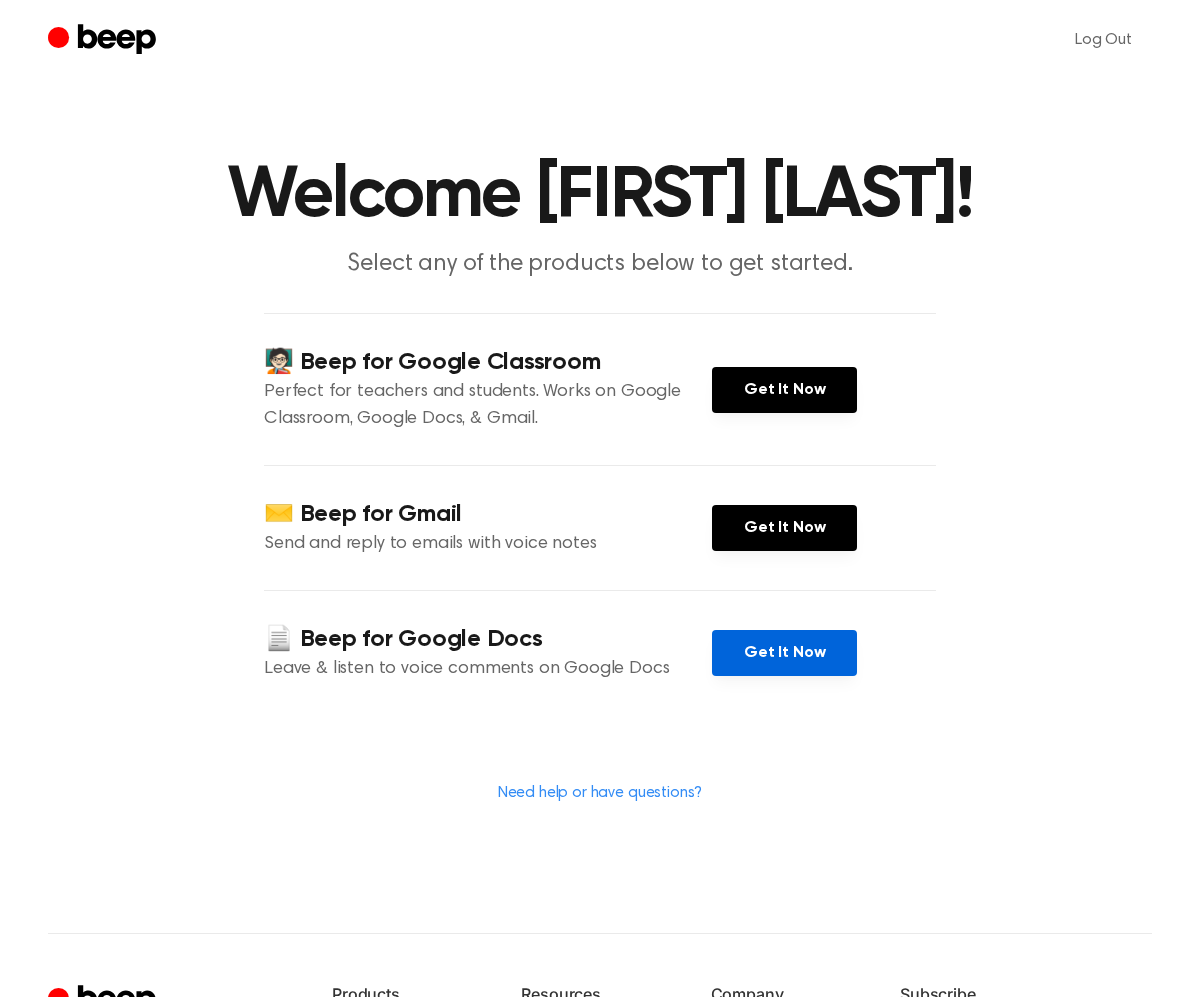 click on "Get It Now" at bounding box center [784, 653] 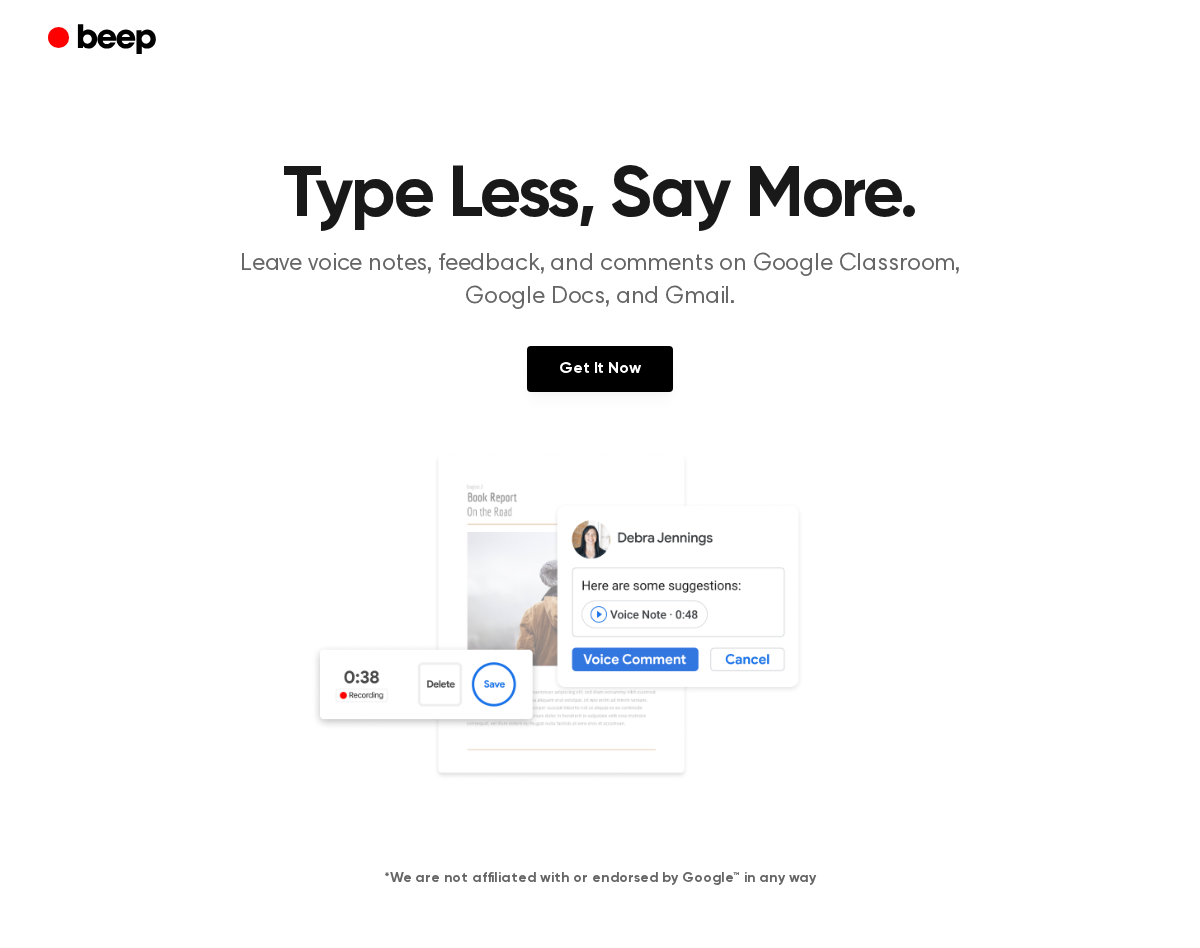 scroll, scrollTop: 0, scrollLeft: 0, axis: both 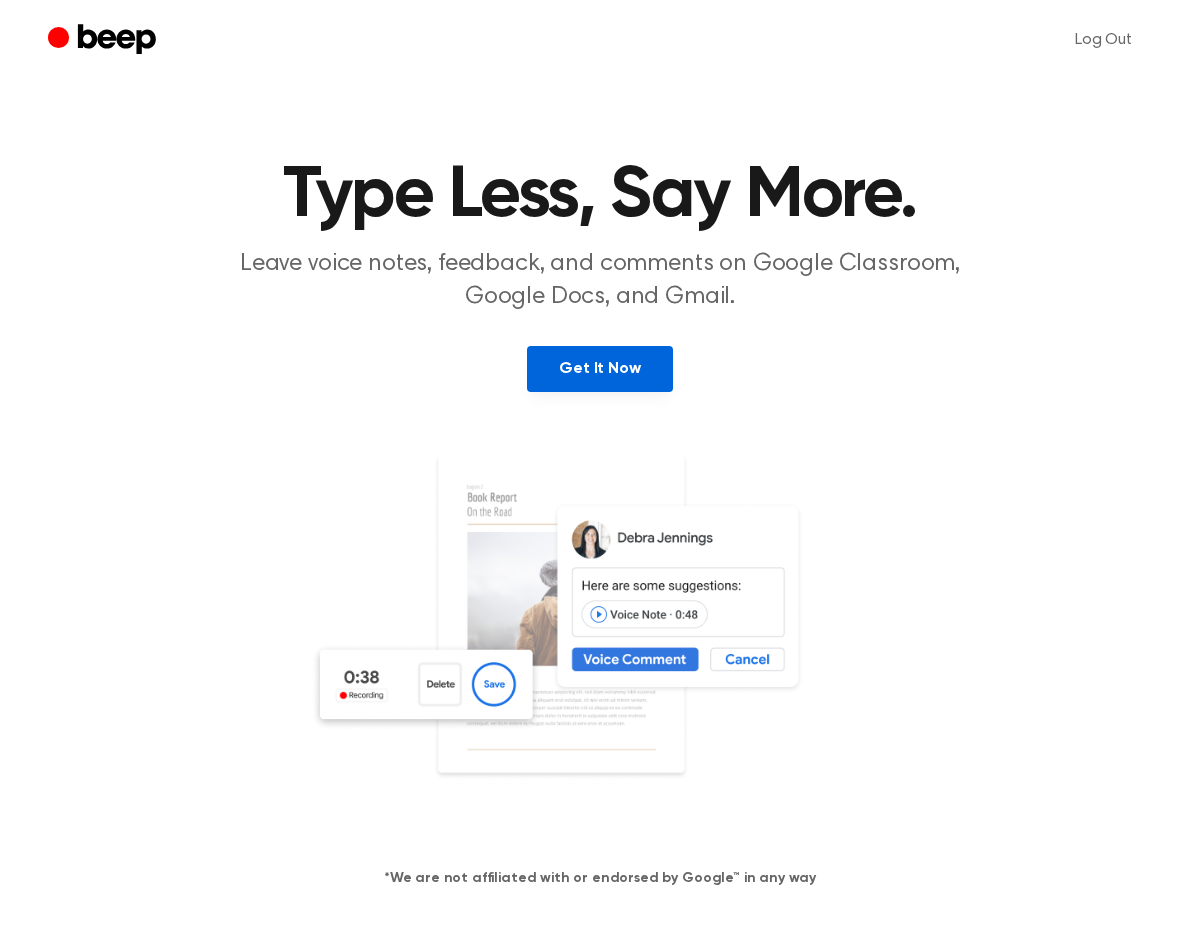 click on "Get It Now" at bounding box center (599, 369) 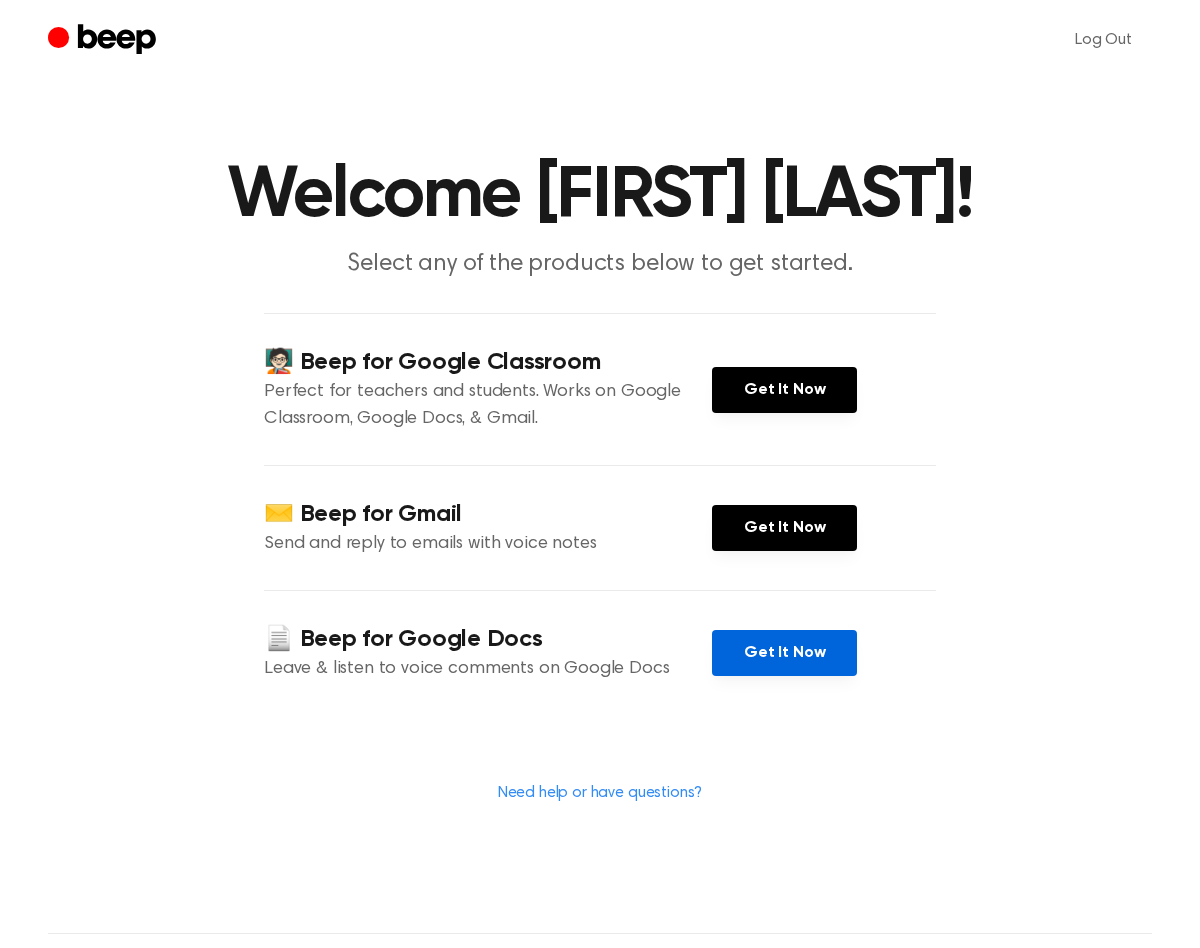 click on "Get It Now" at bounding box center [784, 653] 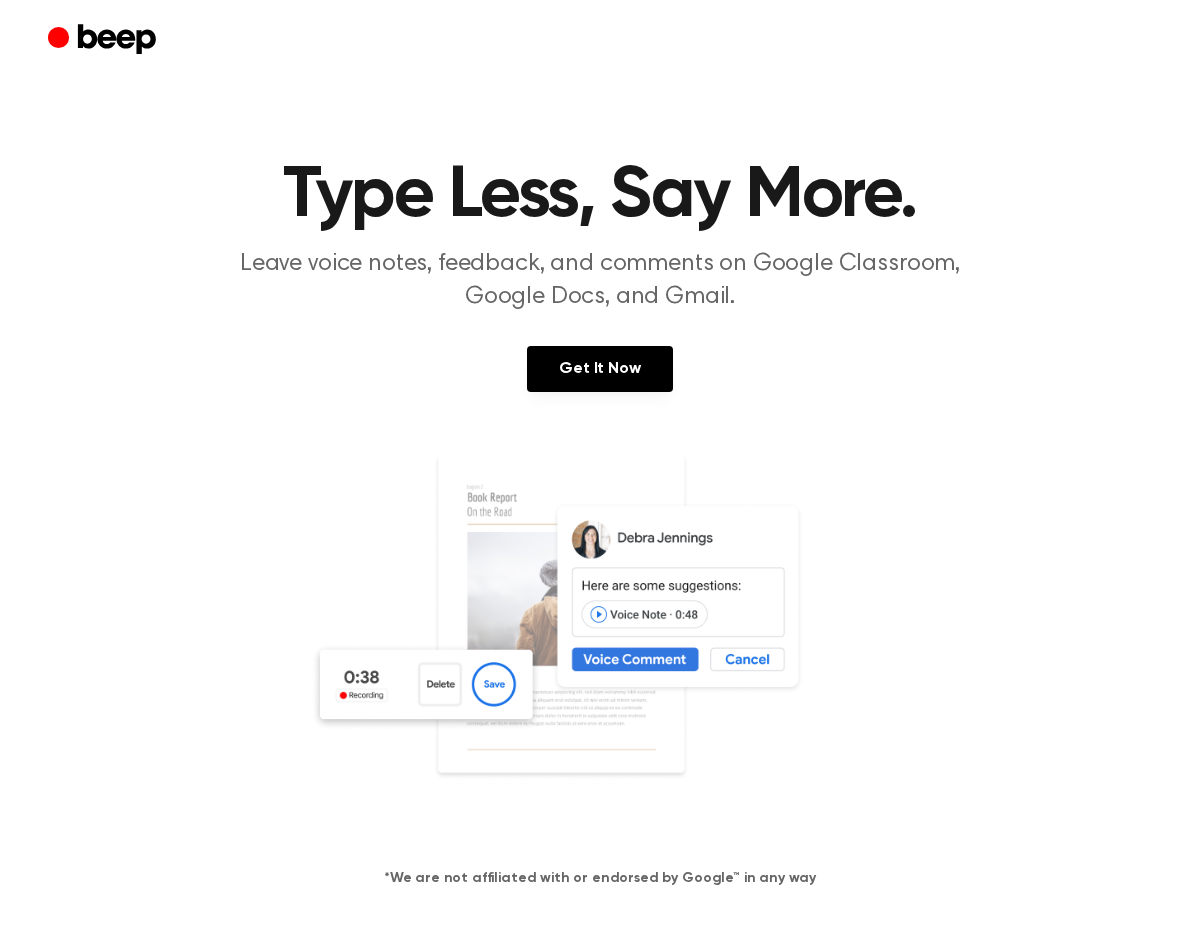 scroll, scrollTop: 0, scrollLeft: 0, axis: both 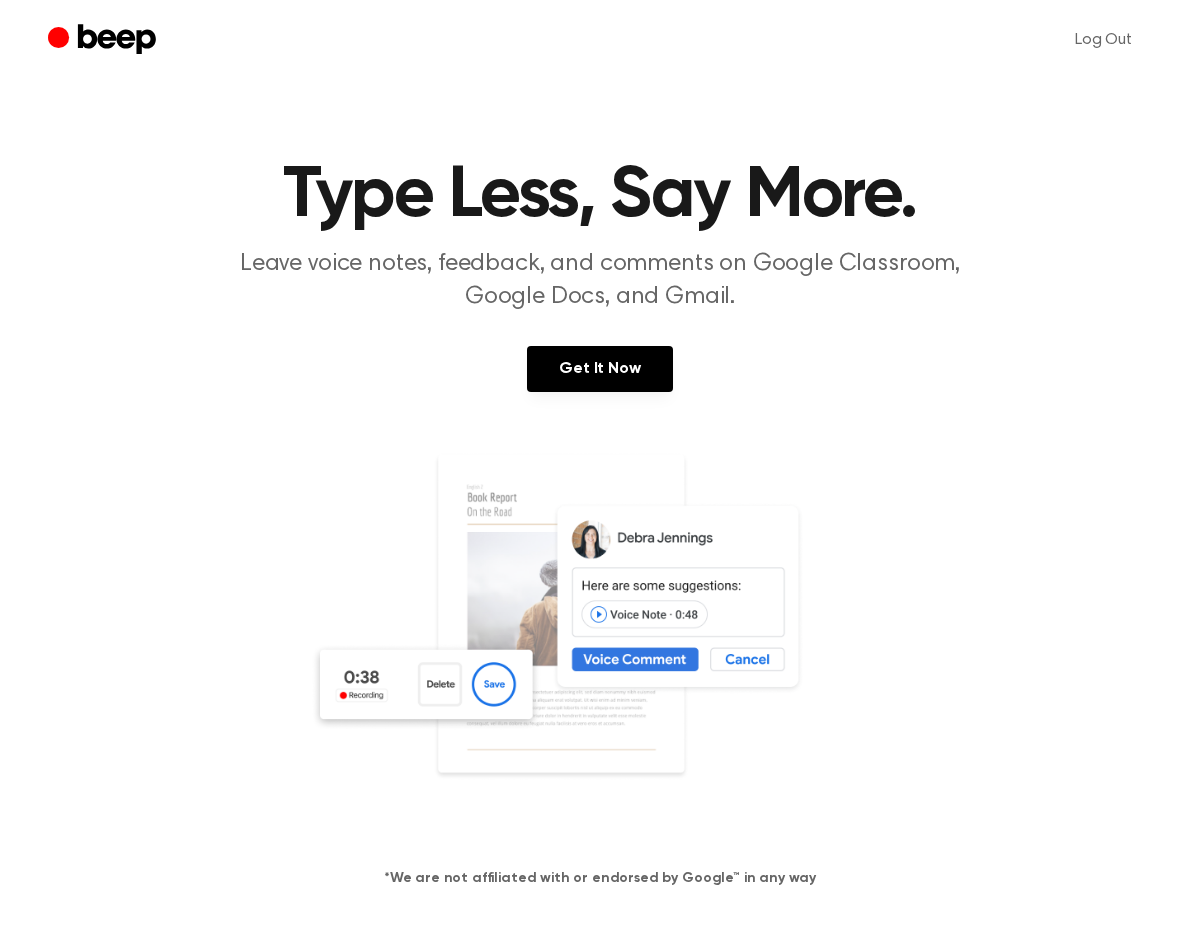 click at bounding box center (600, 644) 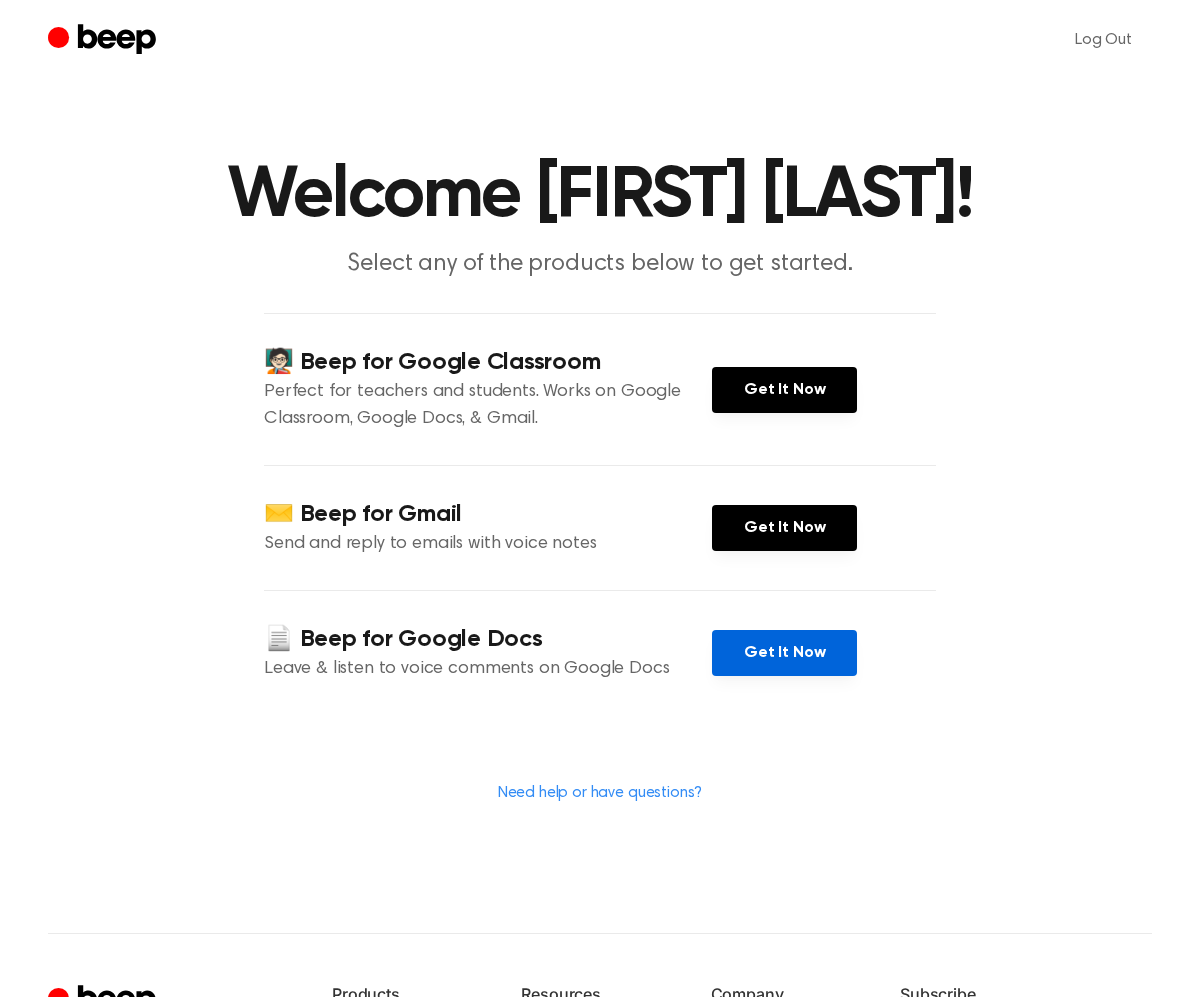 click on "Get It Now" at bounding box center [784, 653] 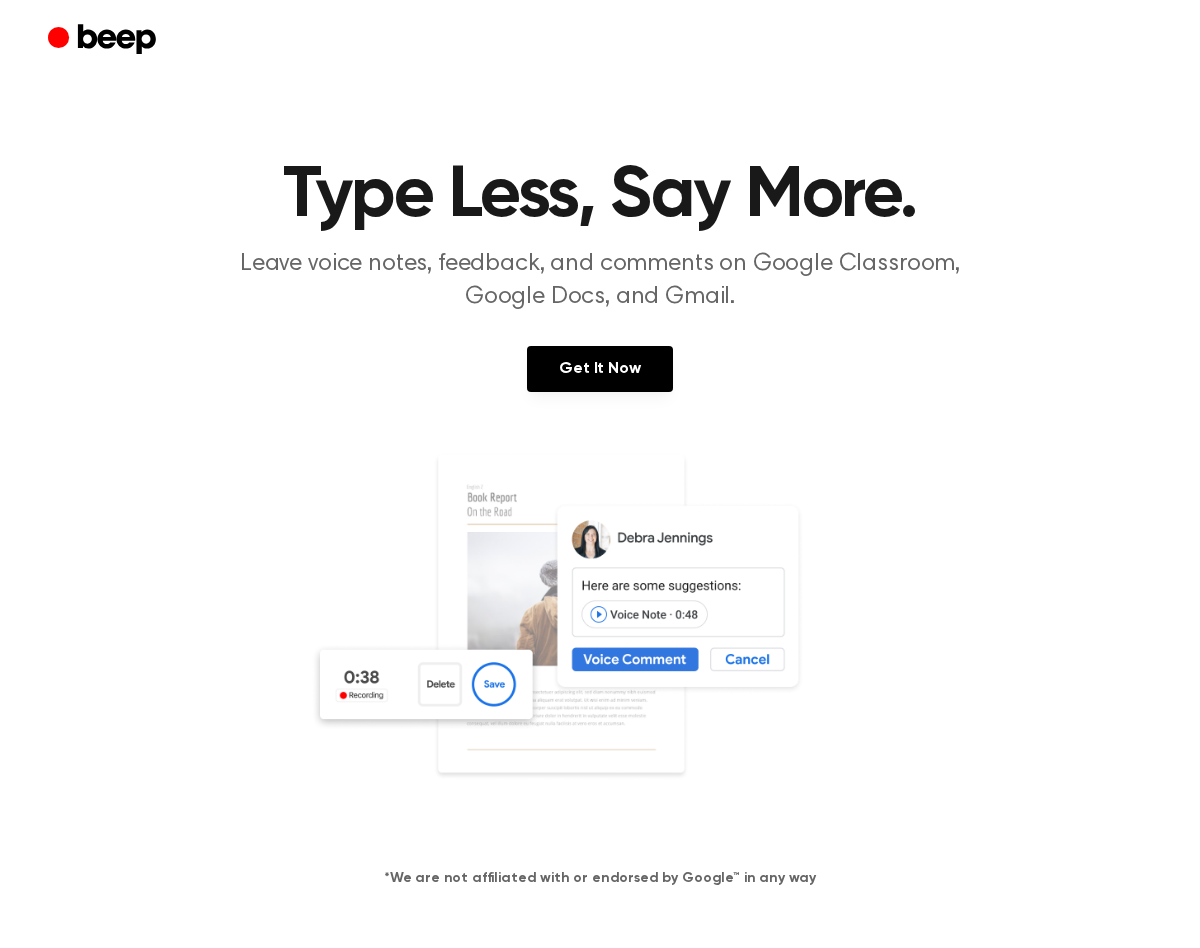 scroll, scrollTop: 0, scrollLeft: 0, axis: both 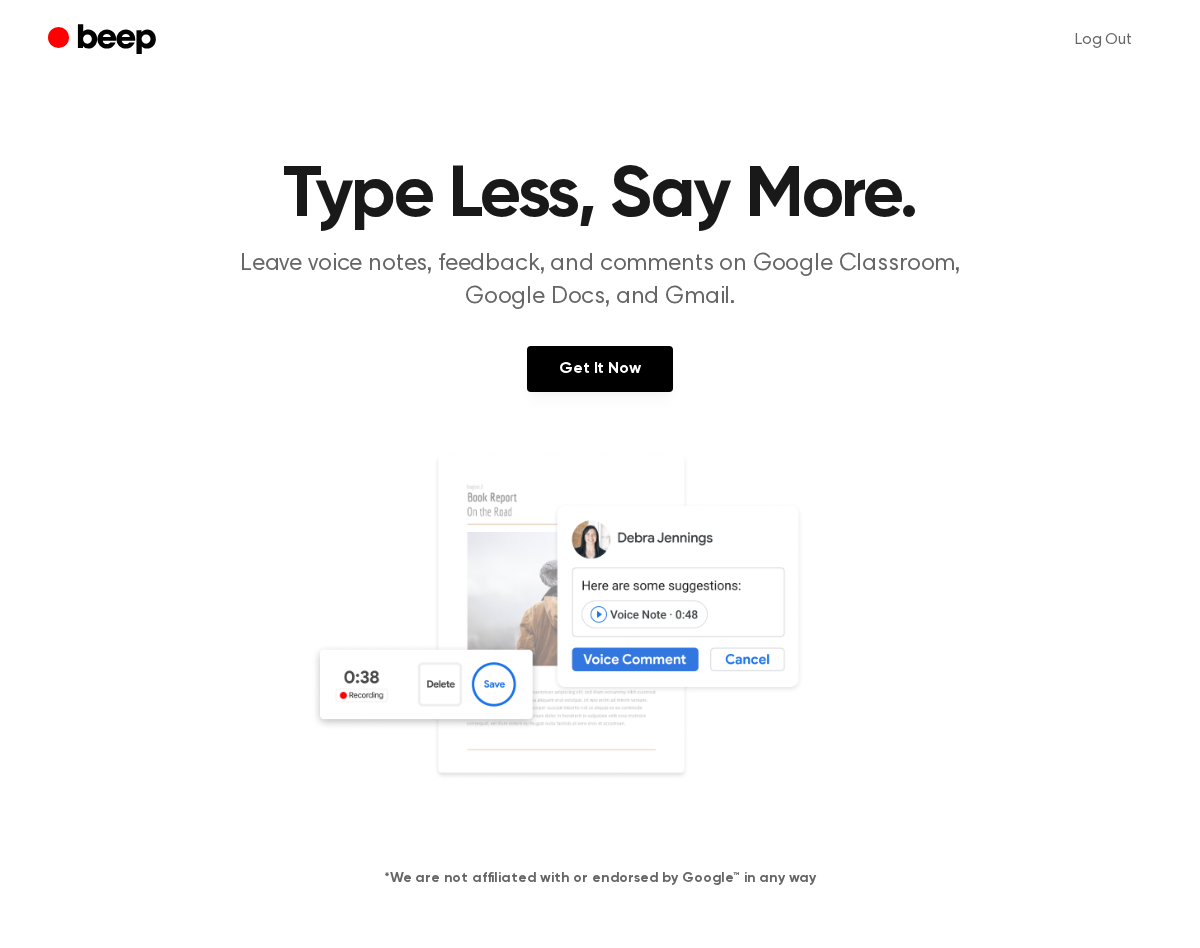 click at bounding box center (600, 644) 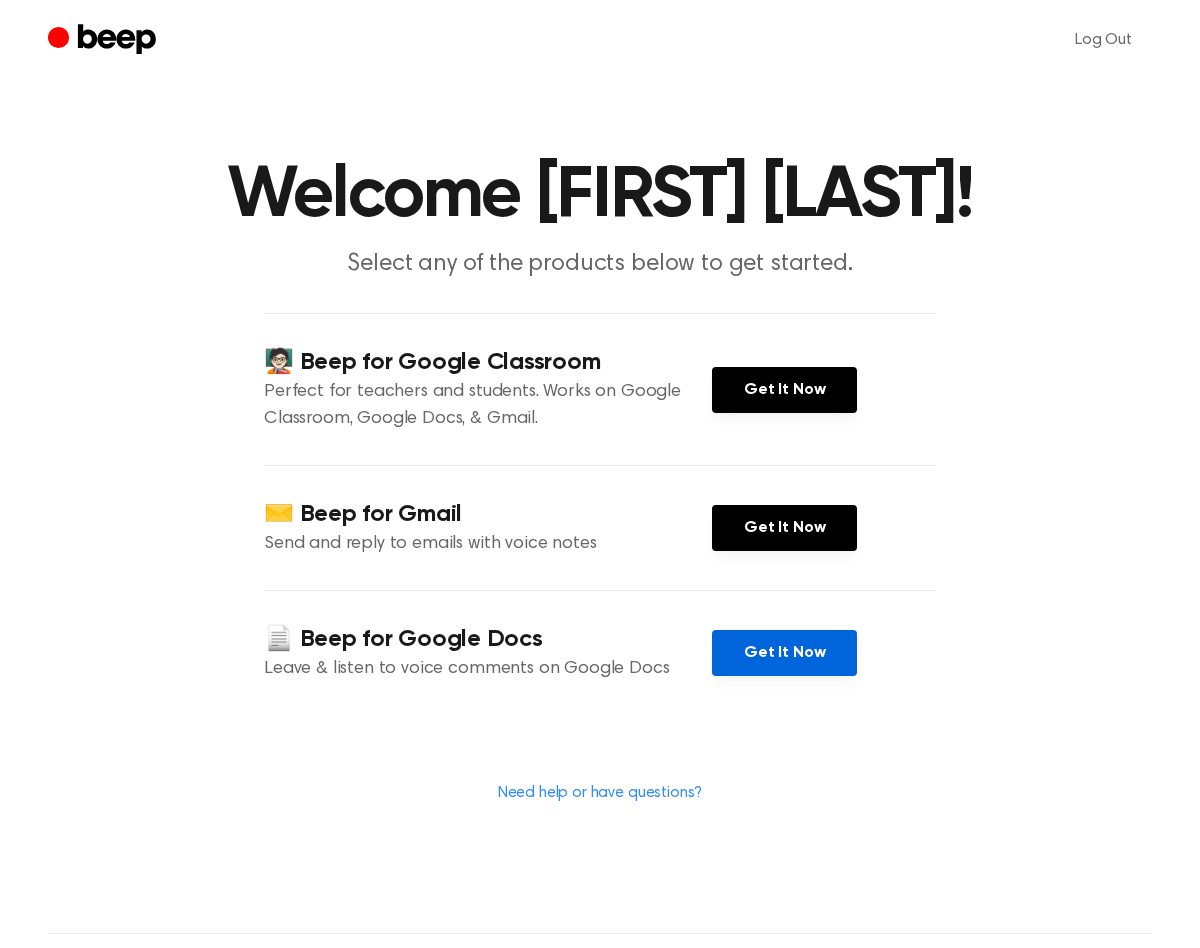 click on "Get It Now" at bounding box center (784, 653) 